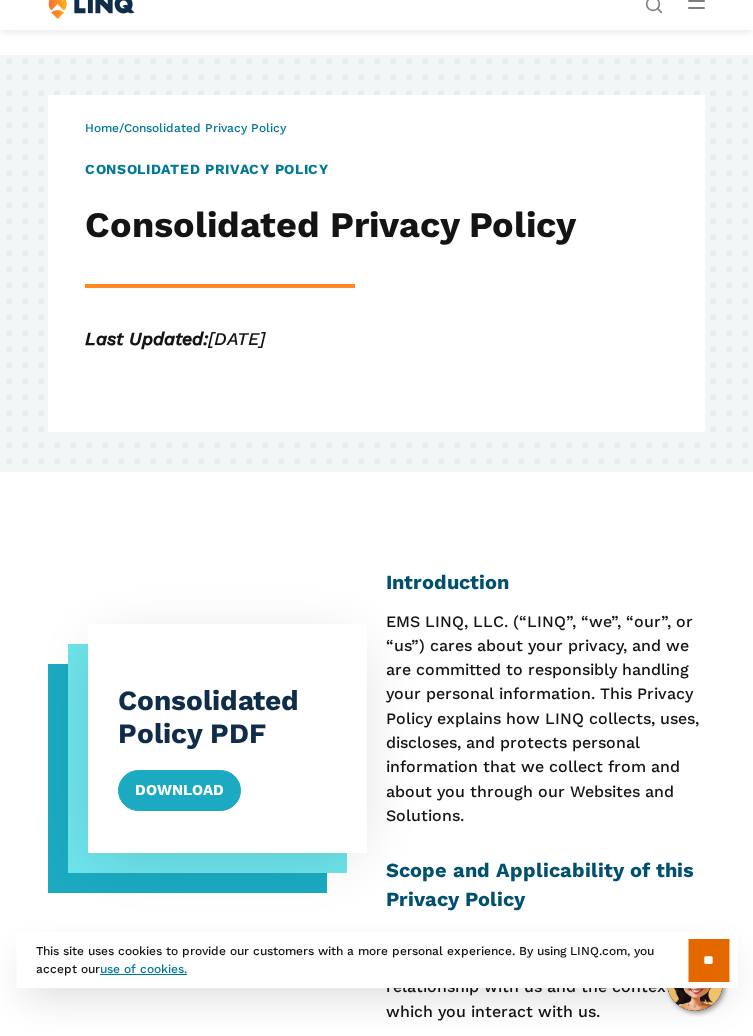 scroll, scrollTop: 1089, scrollLeft: 0, axis: vertical 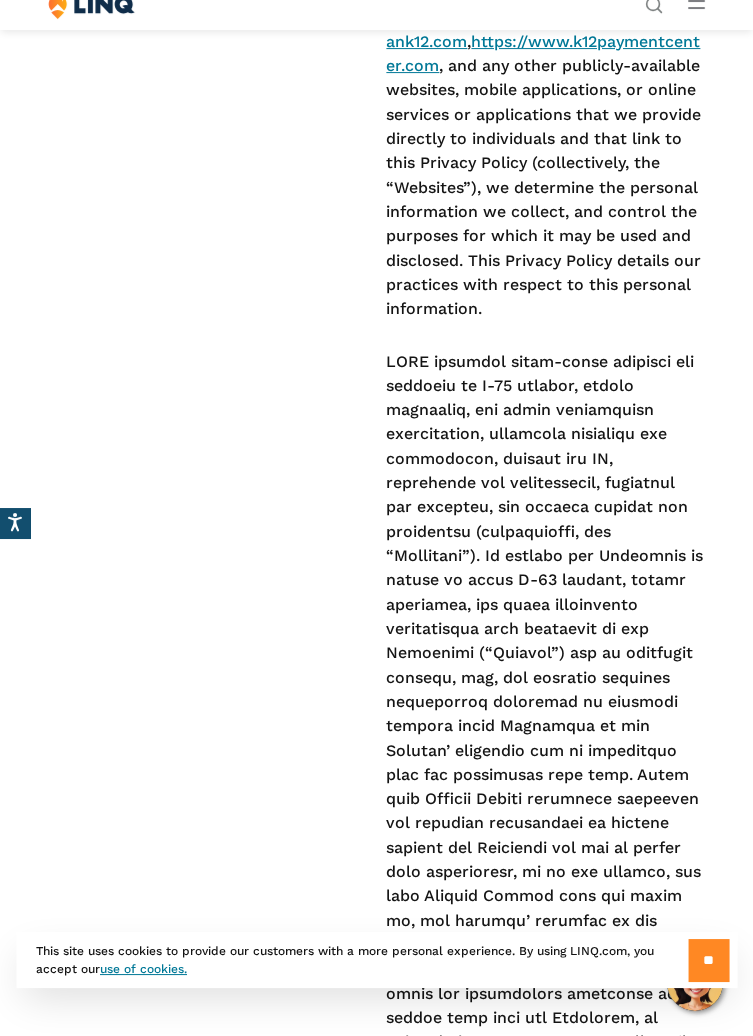 click on "**" at bounding box center (708, 960) 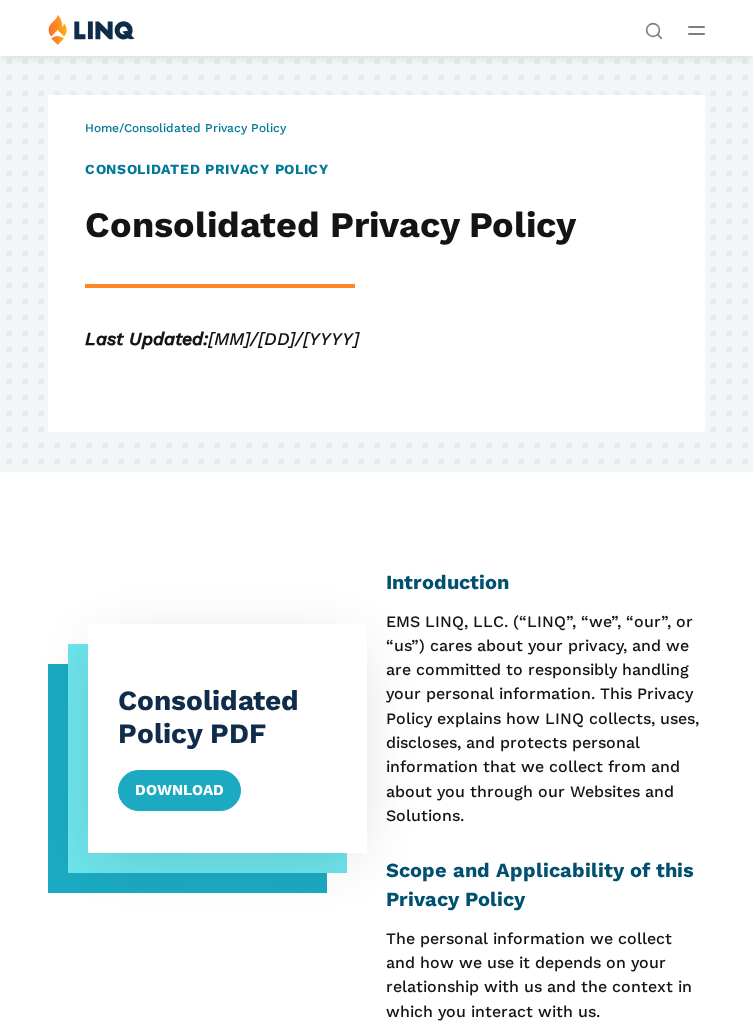 scroll, scrollTop: 0, scrollLeft: 0, axis: both 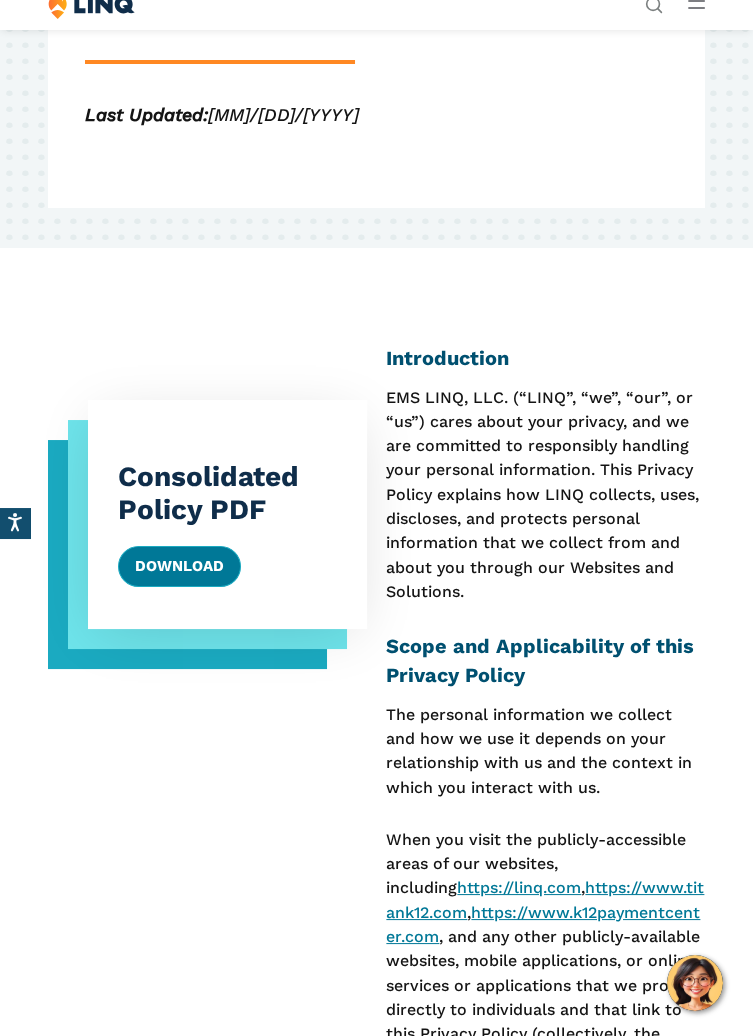 click on "Download" at bounding box center [179, 566] 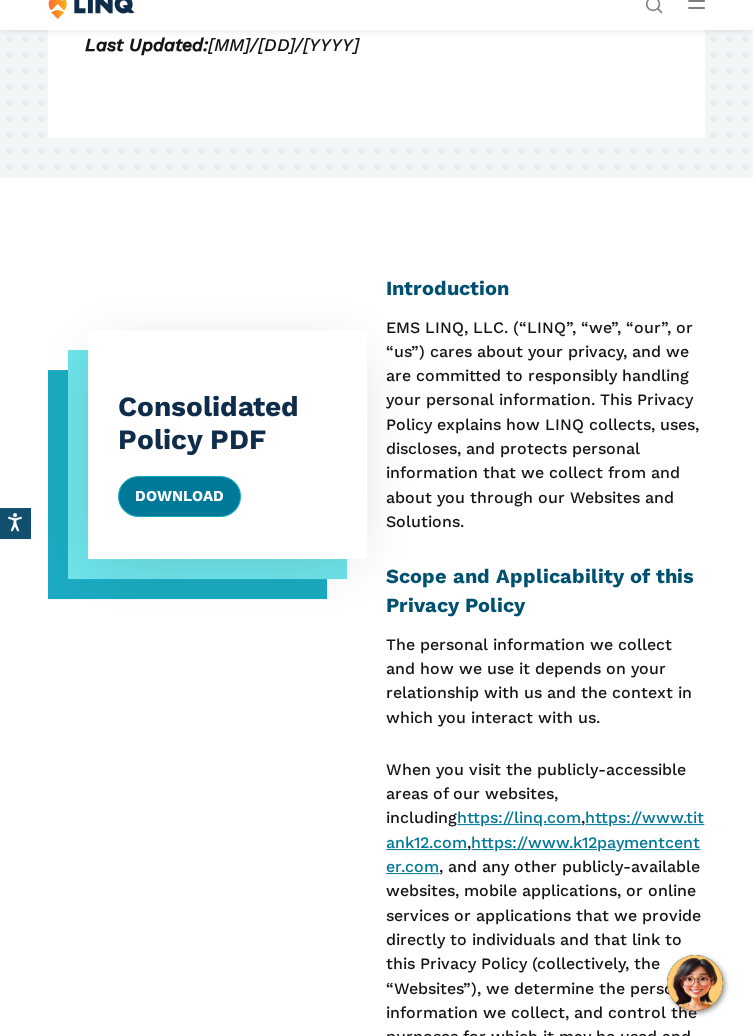 scroll, scrollTop: 298, scrollLeft: 0, axis: vertical 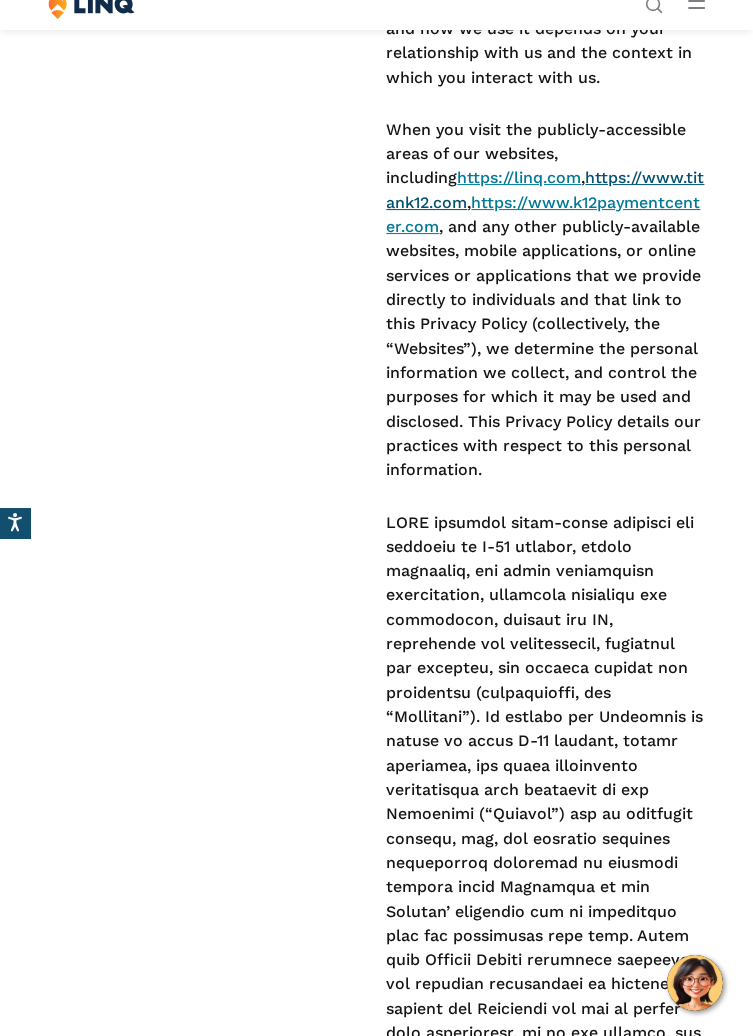 click on "https://www.titank12.com" at bounding box center [545, 189] 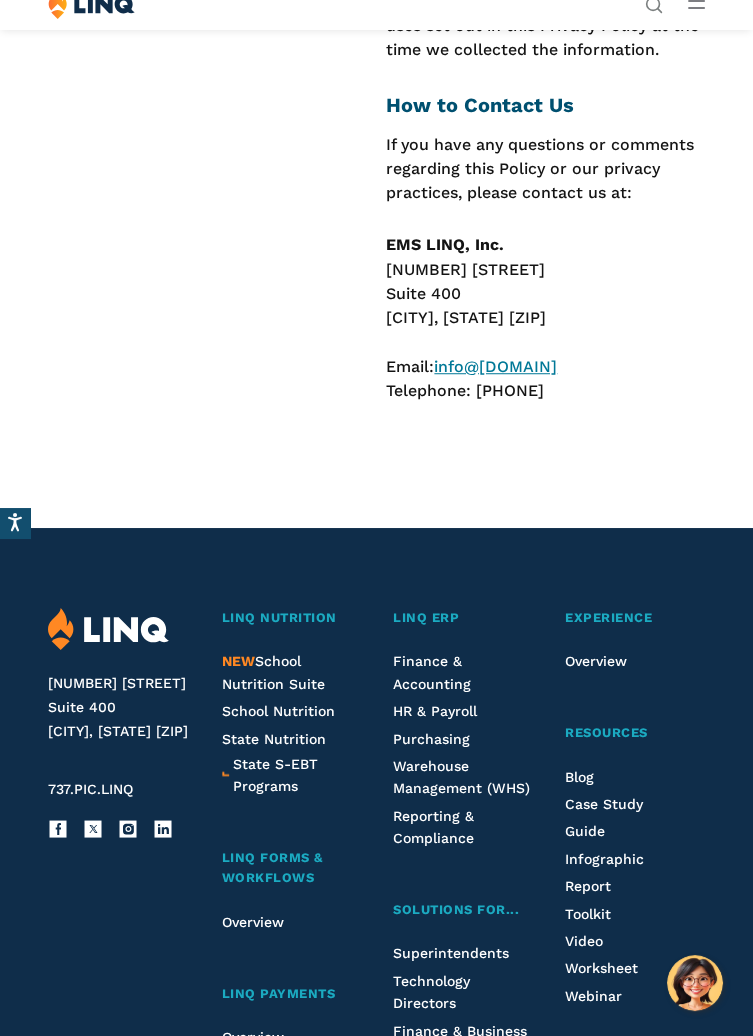 scroll, scrollTop: 28177, scrollLeft: 0, axis: vertical 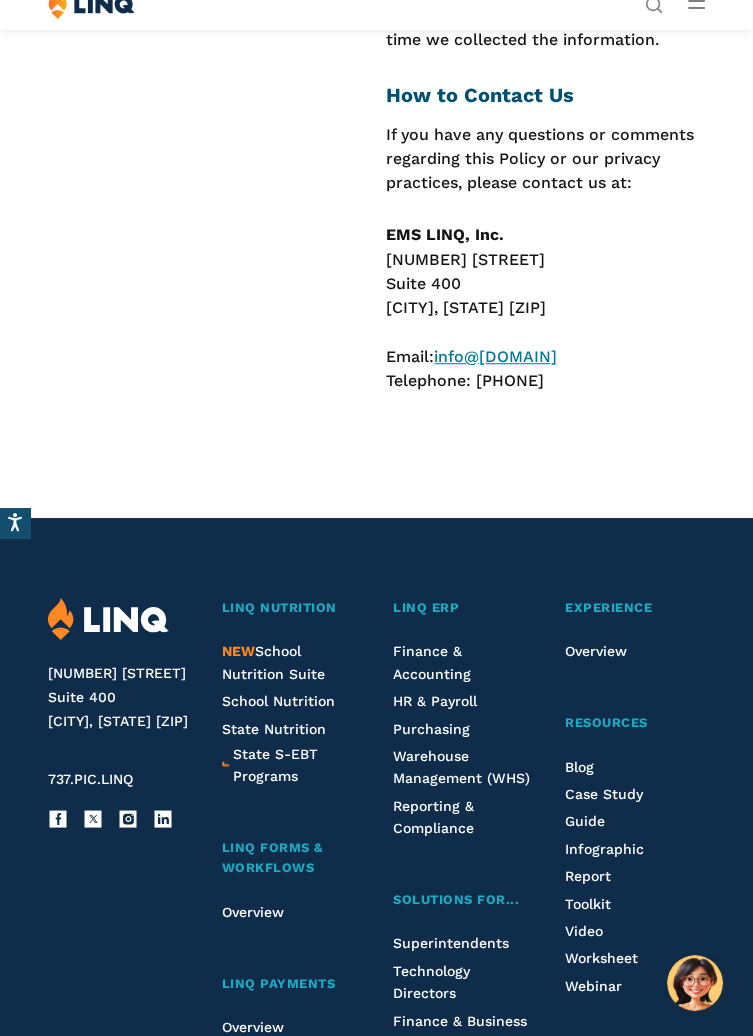 click on "https://www.google.com/policies/privacy/partners/" at bounding box center (545, -12643) 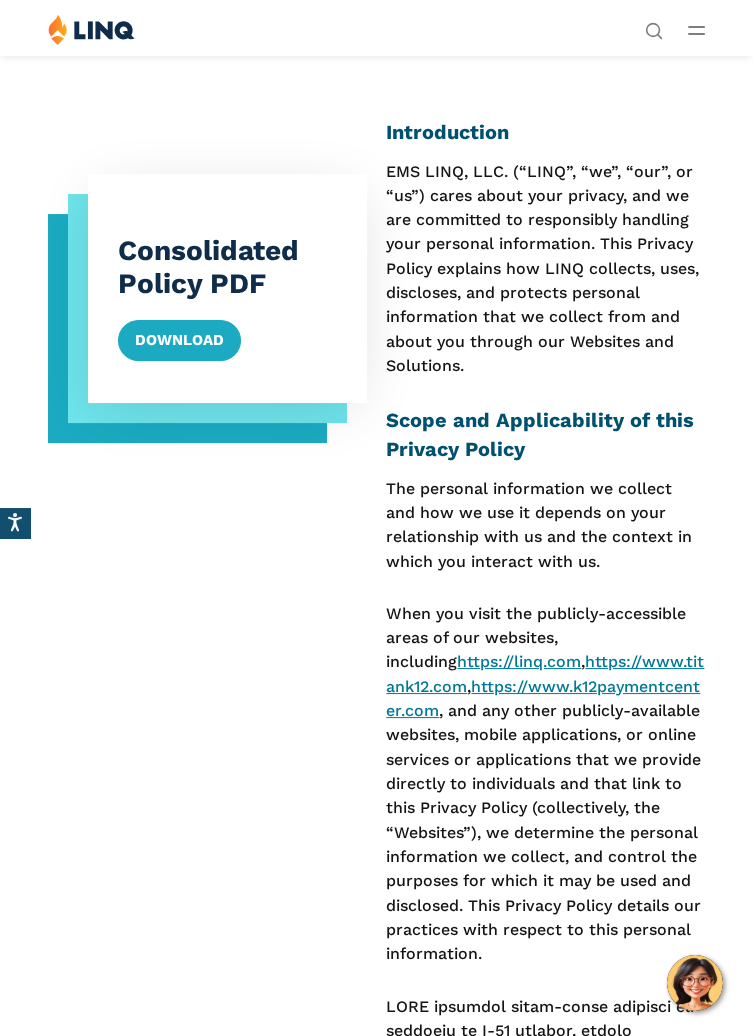 scroll, scrollTop: 0, scrollLeft: 0, axis: both 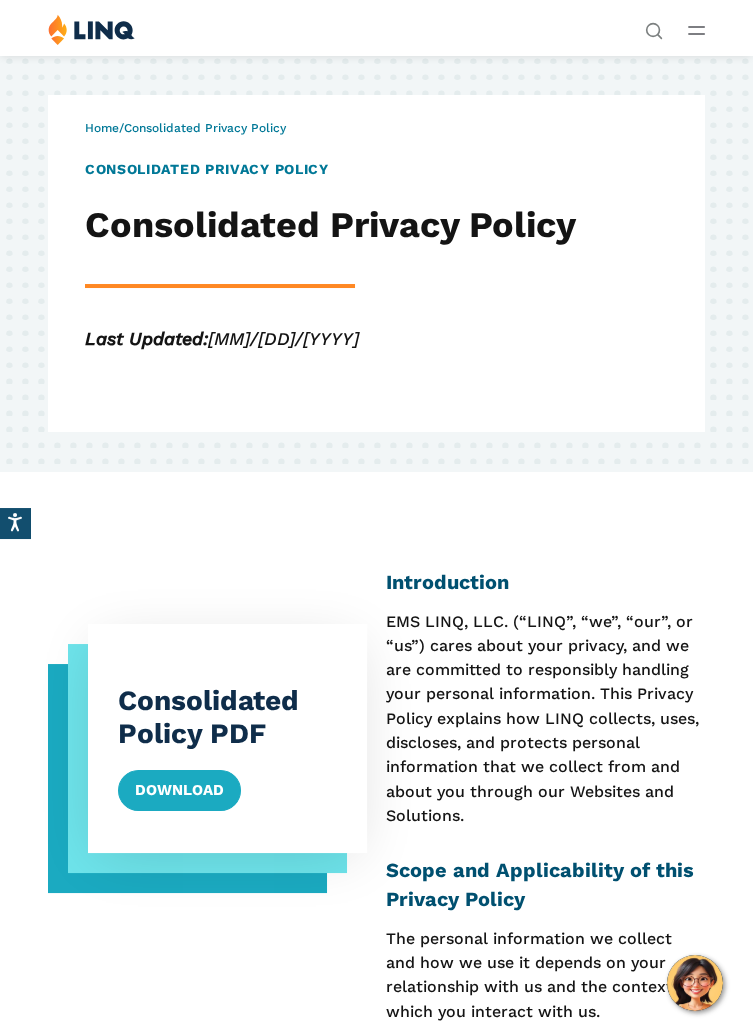 click 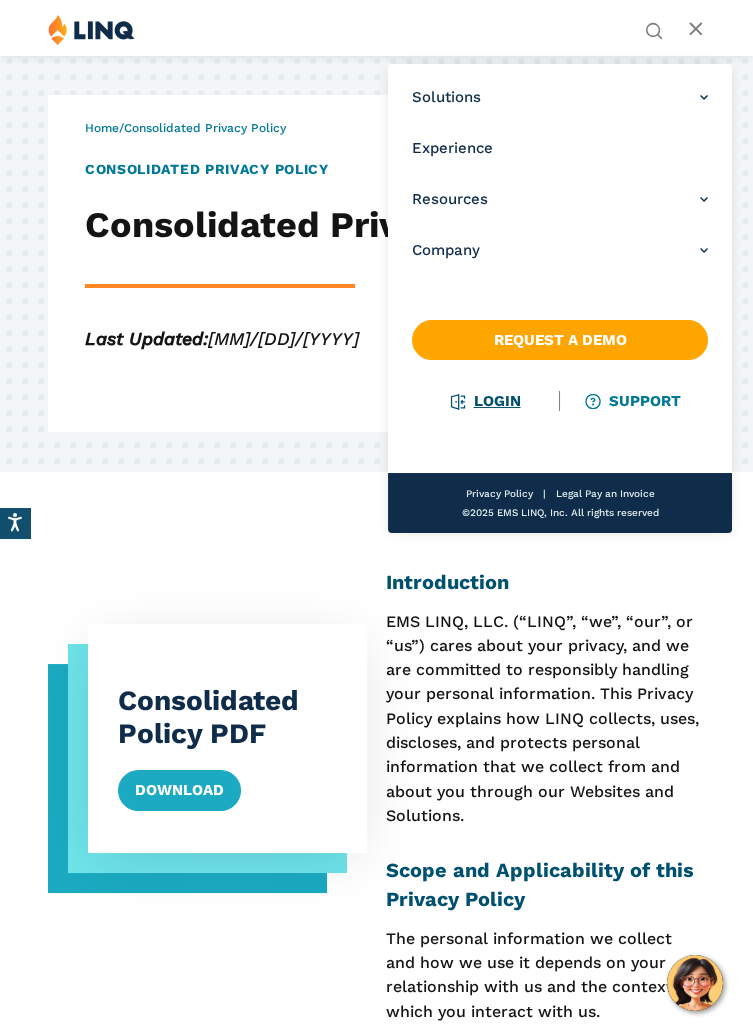 click on "Login" at bounding box center [485, 401] 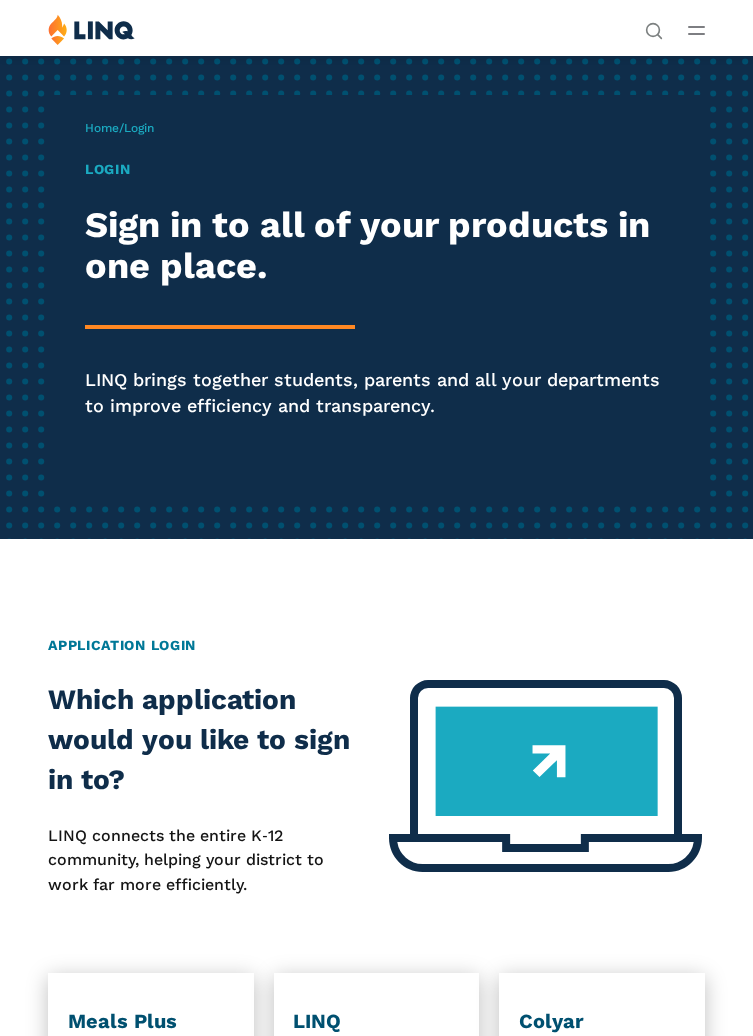 scroll, scrollTop: 0, scrollLeft: 0, axis: both 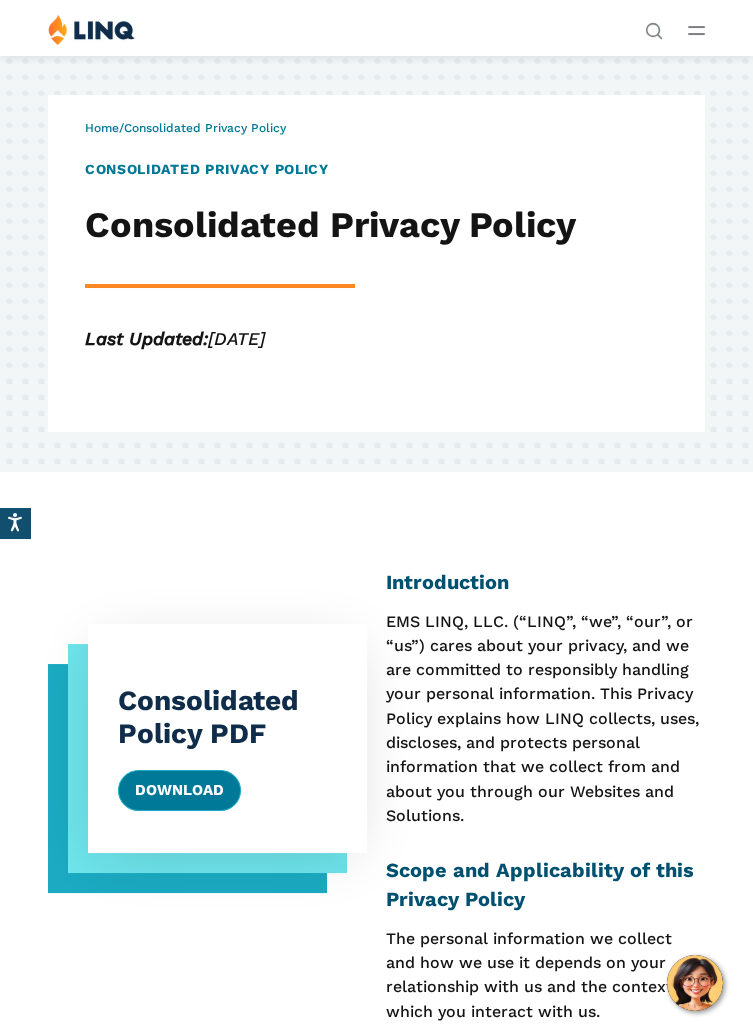 click on "Download" at bounding box center [179, 790] 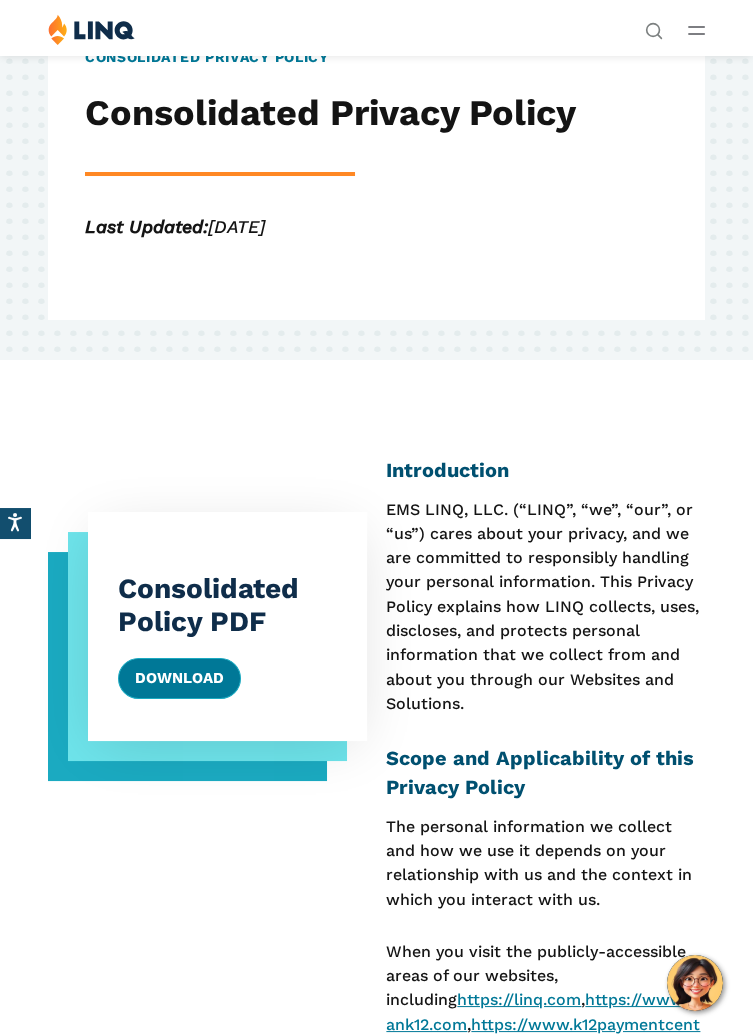 scroll, scrollTop: 0, scrollLeft: 0, axis: both 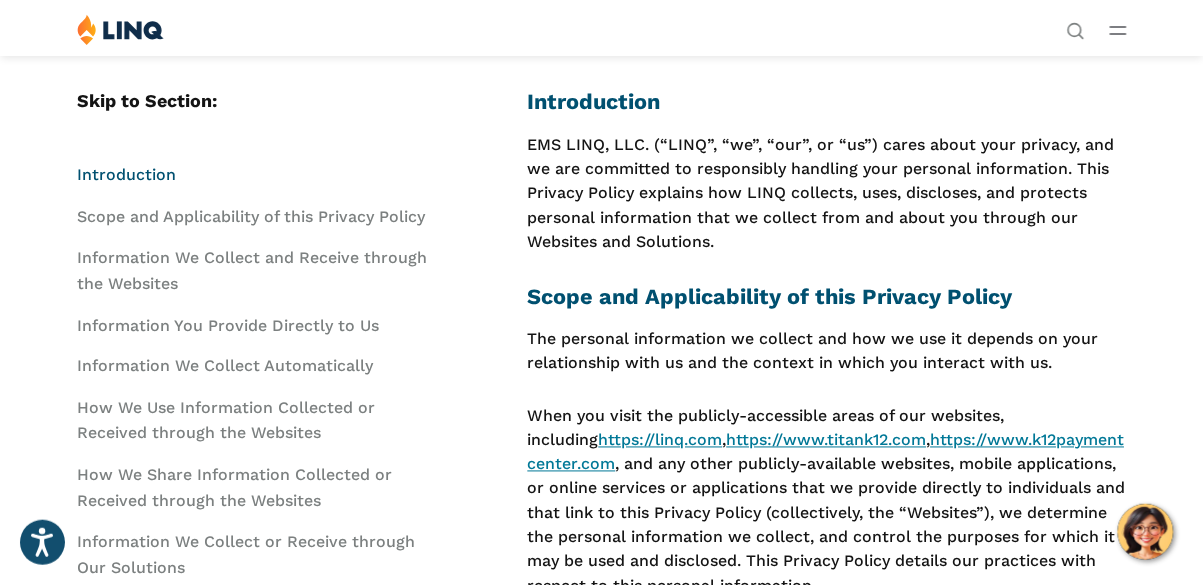 click on "Introduction" at bounding box center (126, 174) 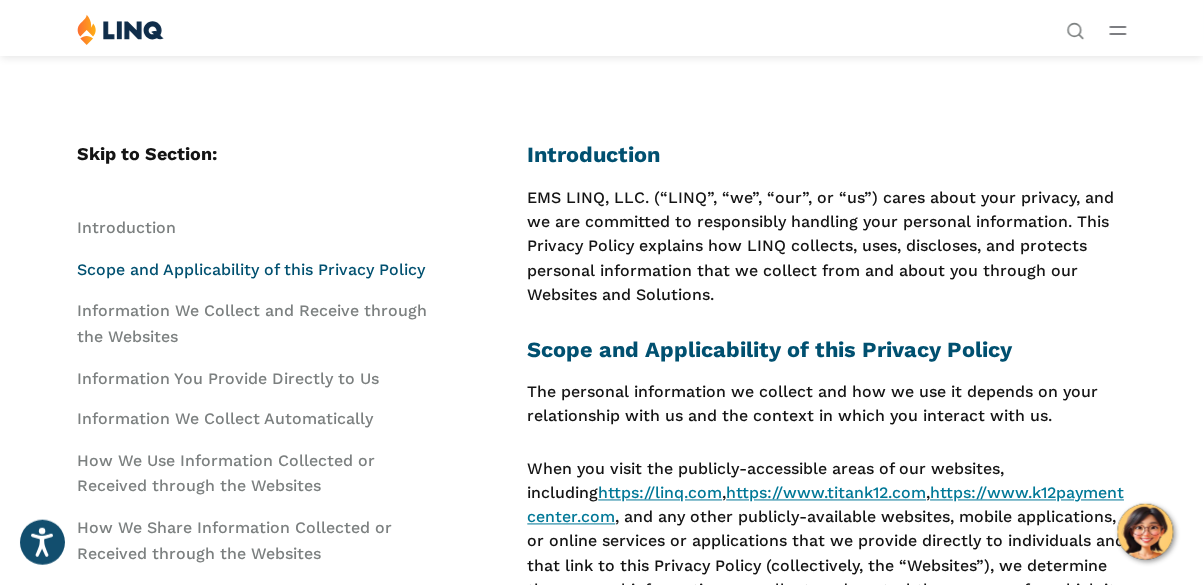 click on "Scope and Applicability of this Privacy Policy" at bounding box center [251, 269] 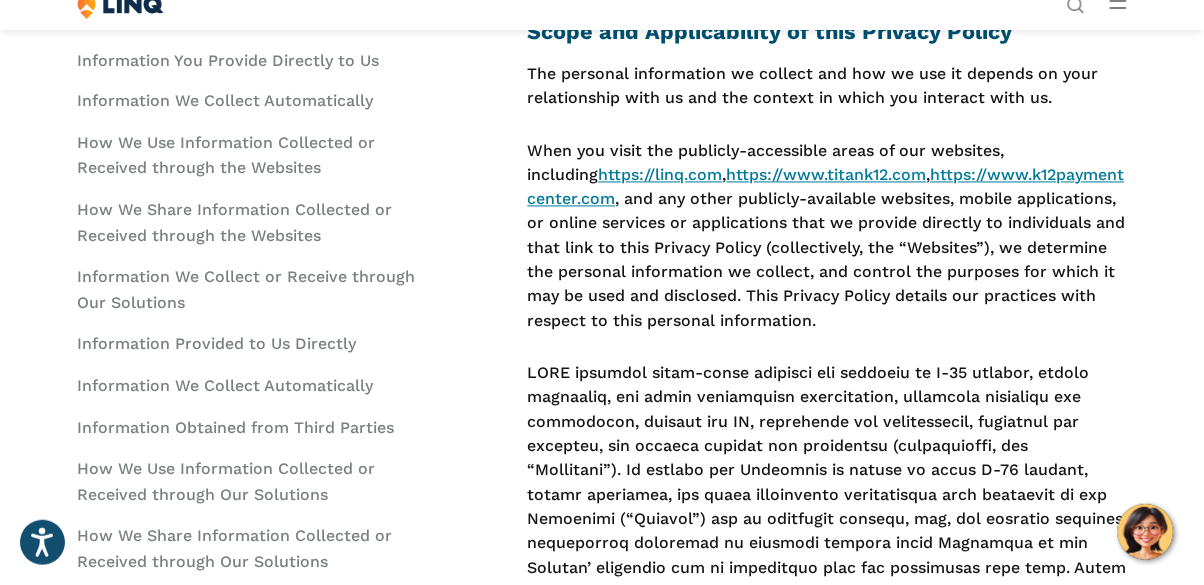 click on "Information We Collect and Receive through the Websites" at bounding box center [252, 5] 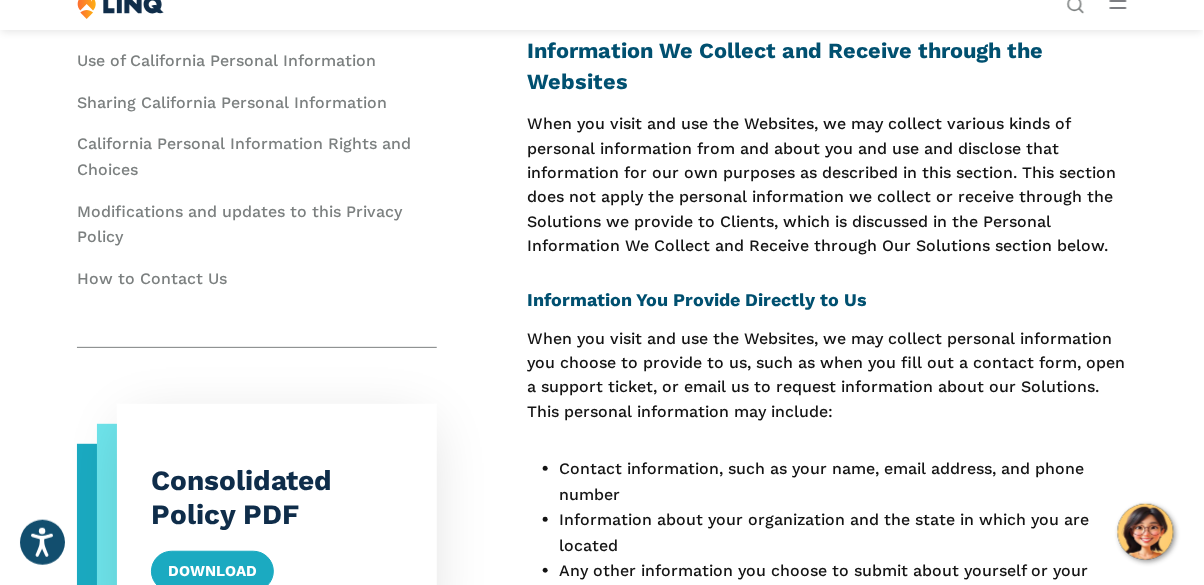 scroll, scrollTop: 2339, scrollLeft: 0, axis: vertical 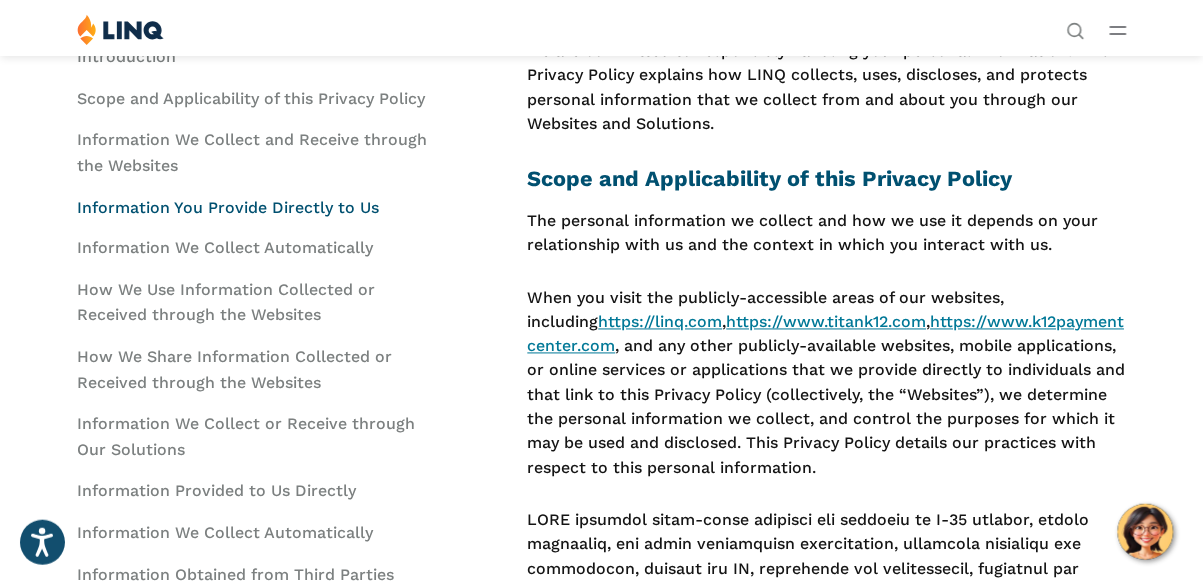 click on "Information You Provide Directly to Us" at bounding box center [228, 207] 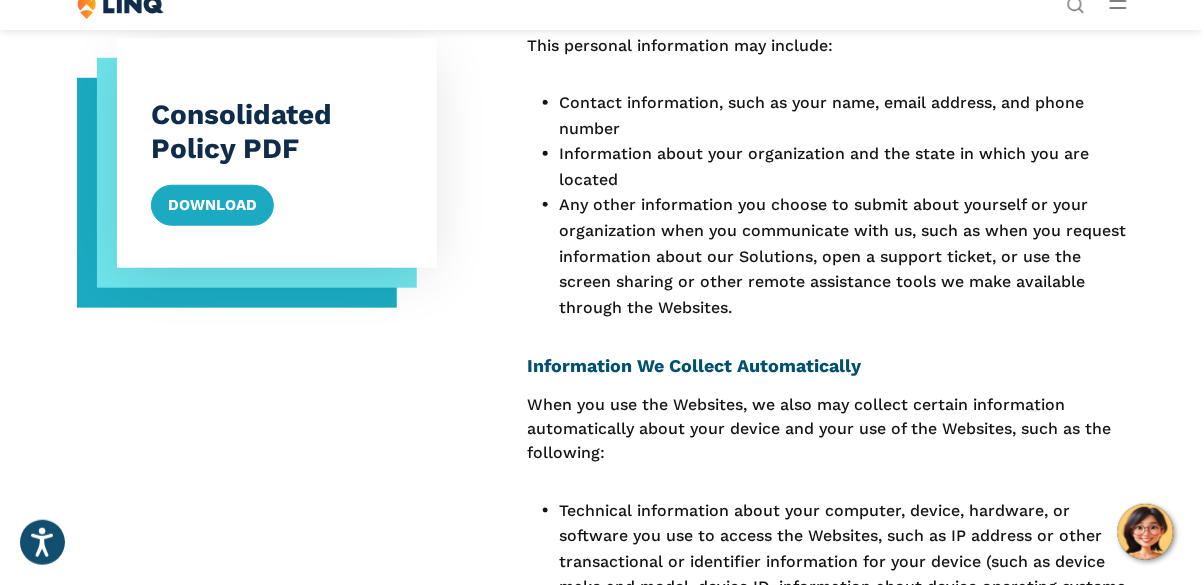 scroll, scrollTop: 2763, scrollLeft: 0, axis: vertical 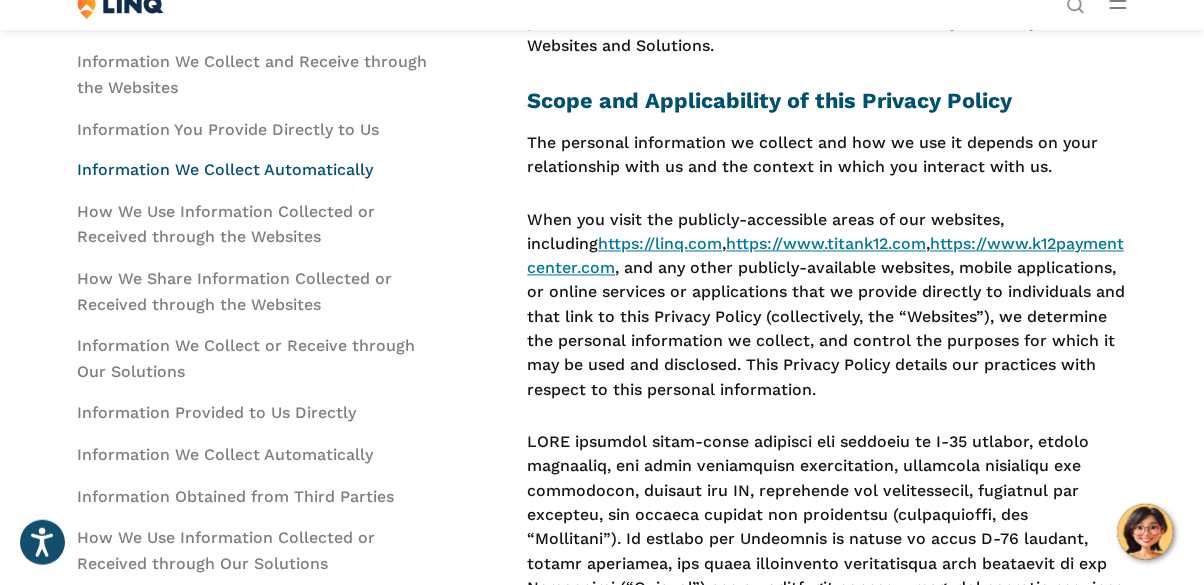 click on "Information We Collect Automatically" at bounding box center (225, 170) 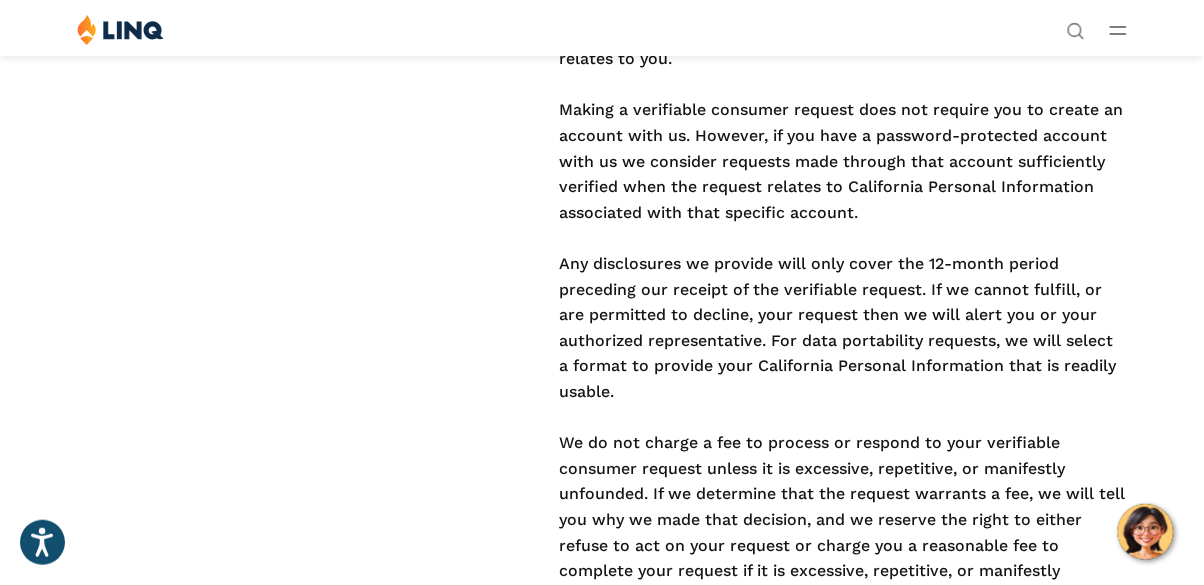 scroll, scrollTop: 15211, scrollLeft: 0, axis: vertical 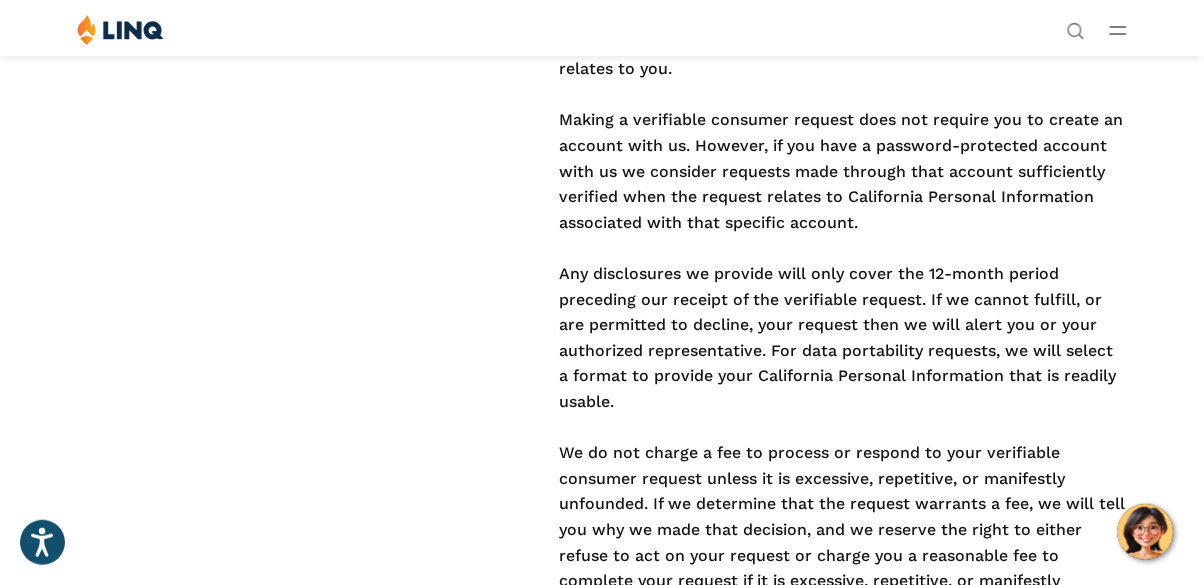 click on "https://www.google.com/policies/privacy/partners/" at bounding box center (760, -5988) 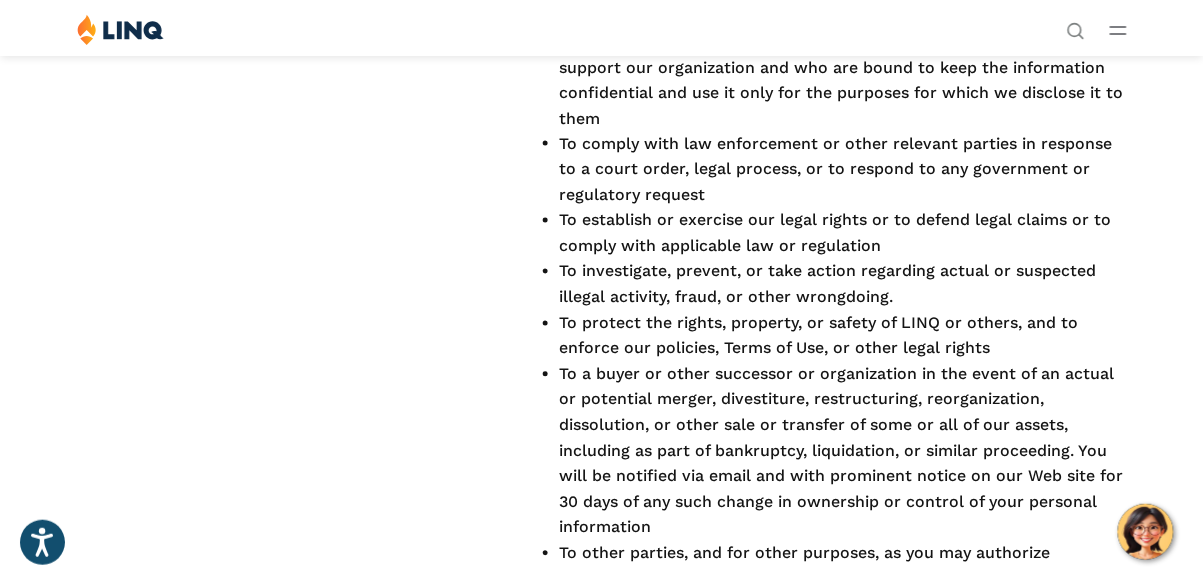 scroll, scrollTop: 4111, scrollLeft: 0, axis: vertical 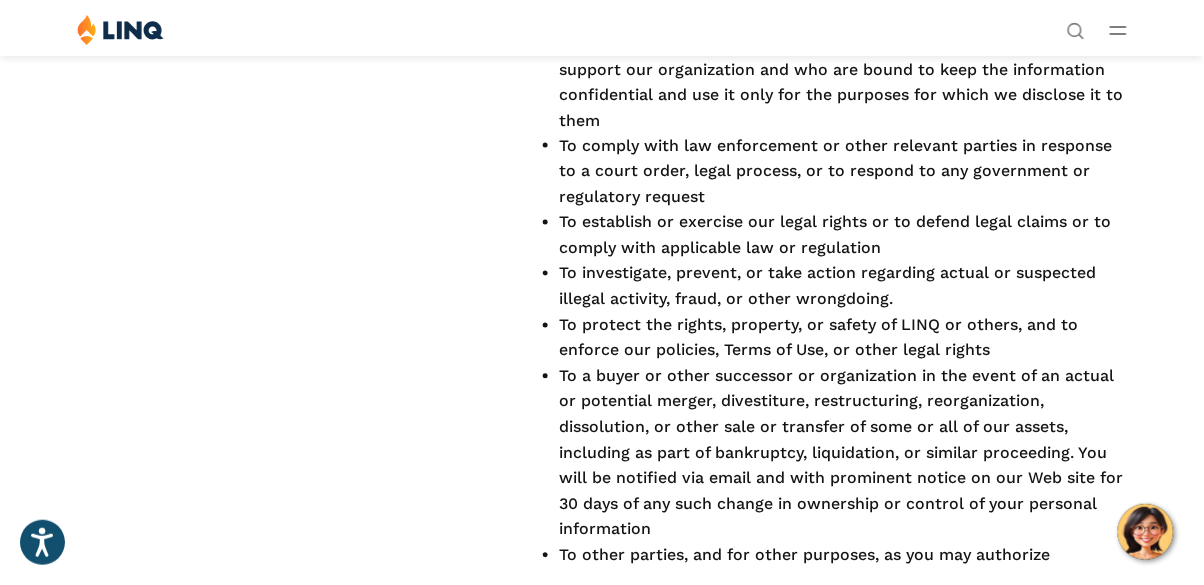 click 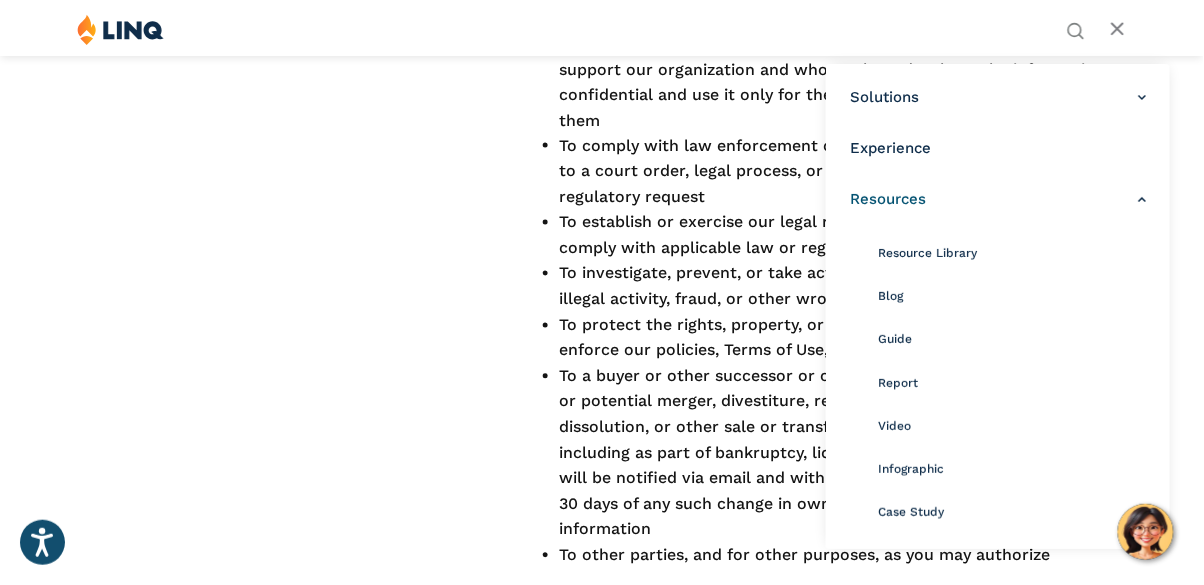 click on "Information about your approximate location, which we may derive from device information such as IP address." at bounding box center (843, -1216) 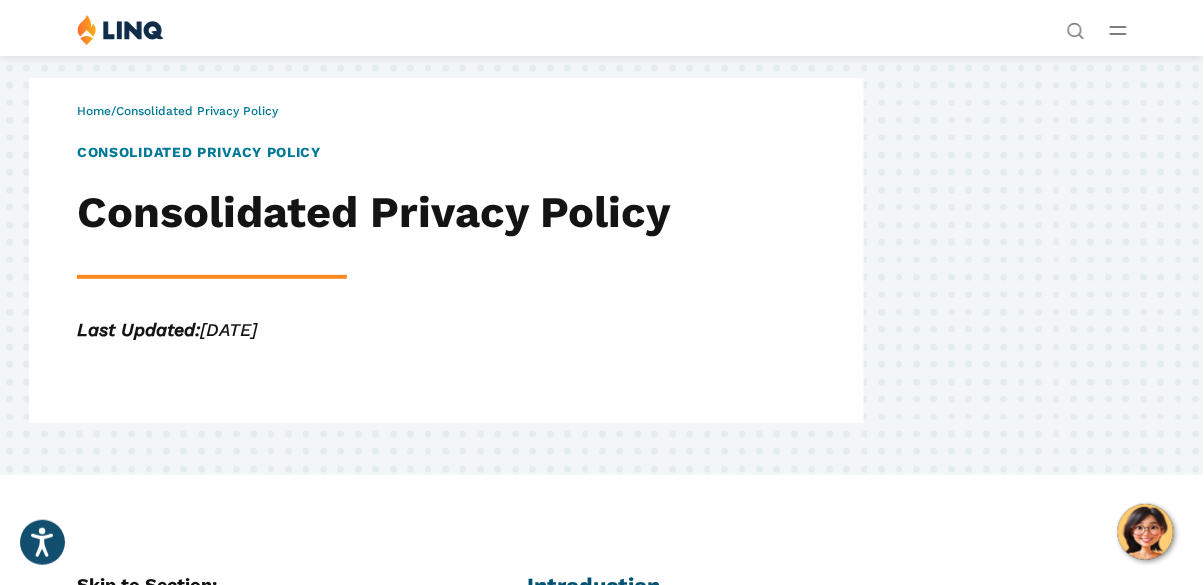 scroll, scrollTop: 0, scrollLeft: 0, axis: both 